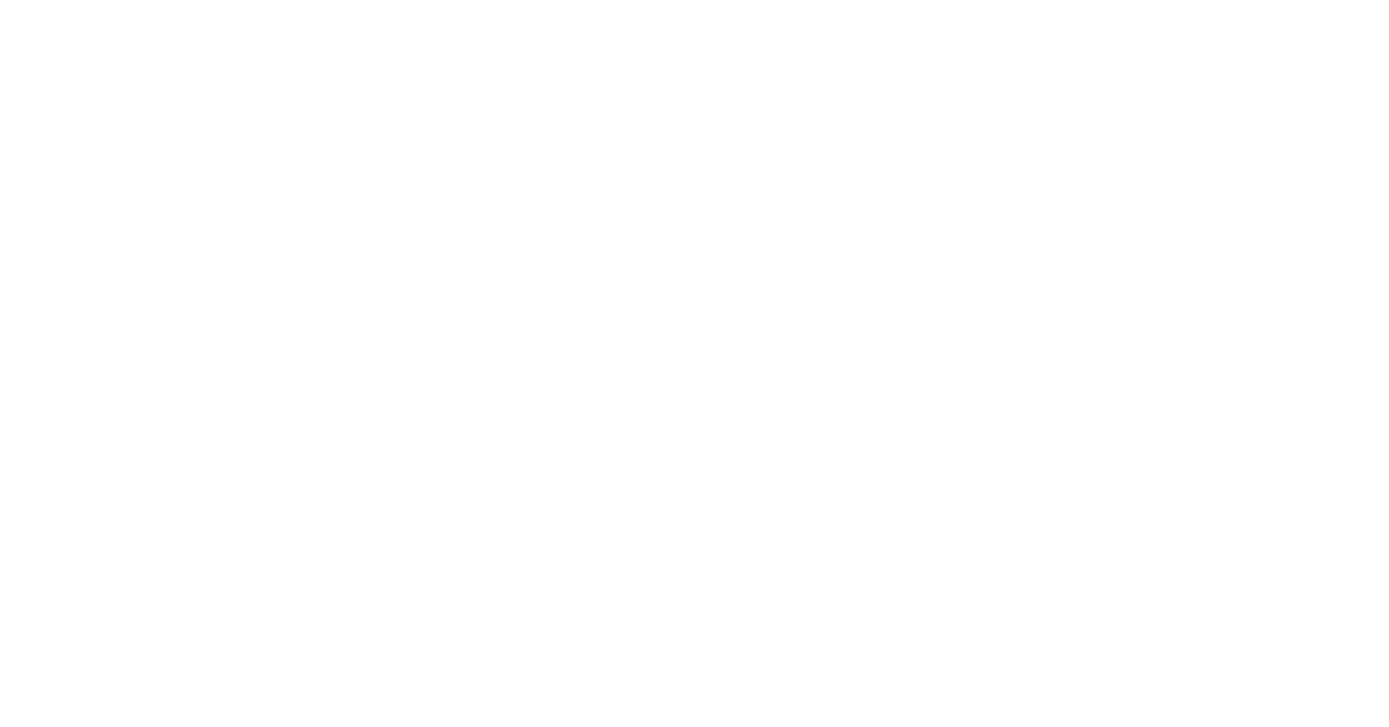 scroll, scrollTop: 0, scrollLeft: 0, axis: both 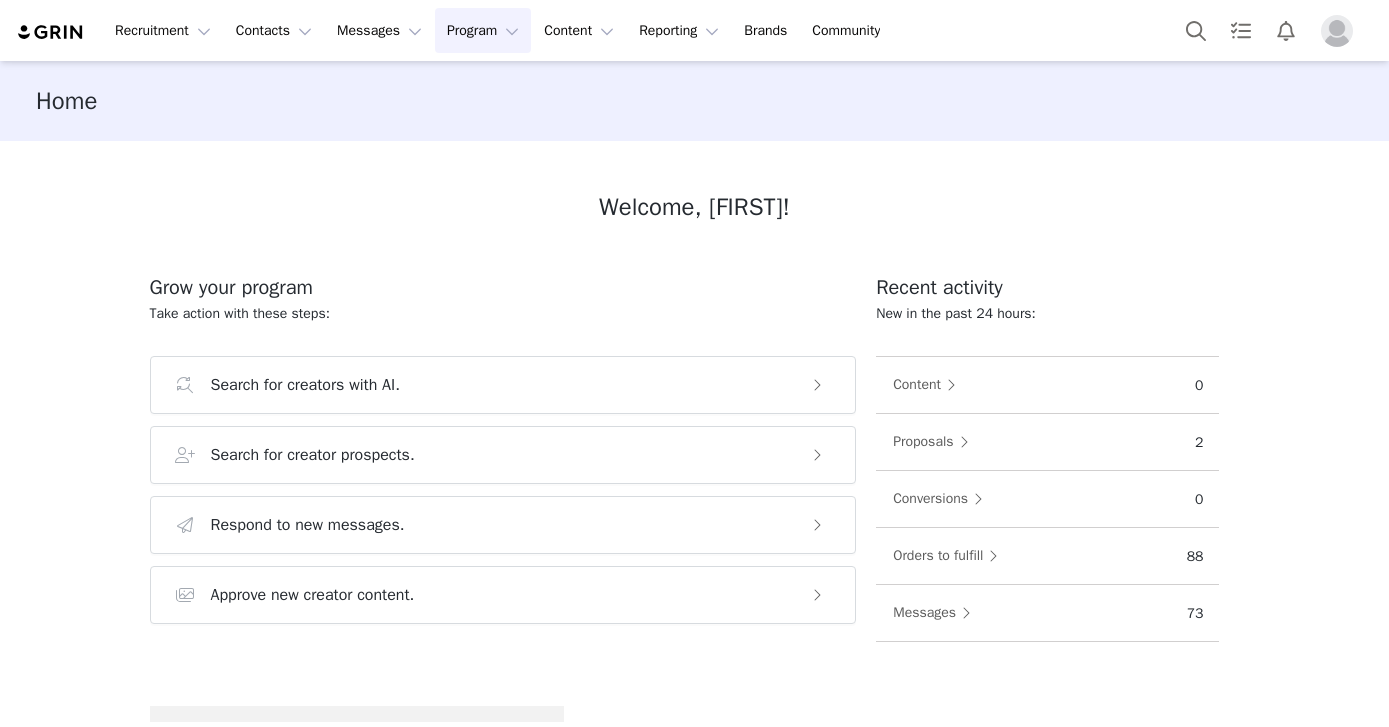 click on "Program Program" at bounding box center [483, 30] 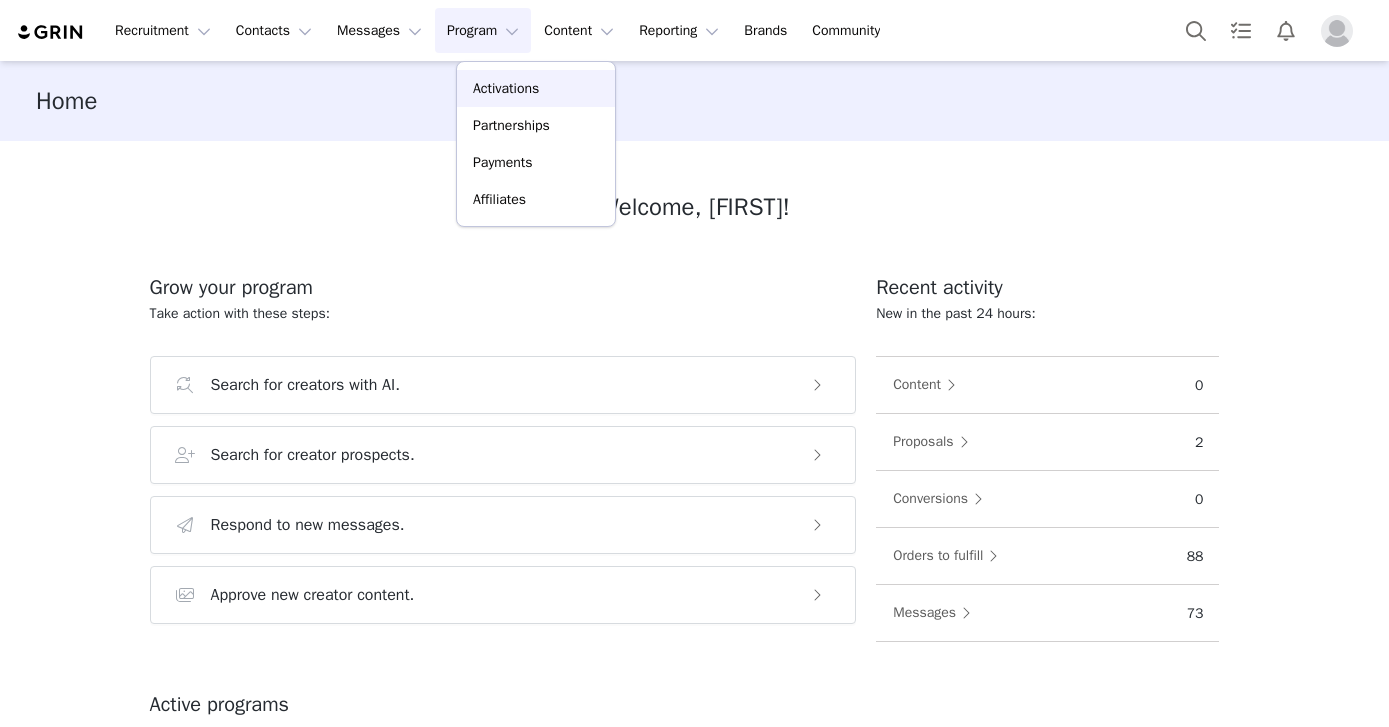 click on "Activations" at bounding box center (536, 88) 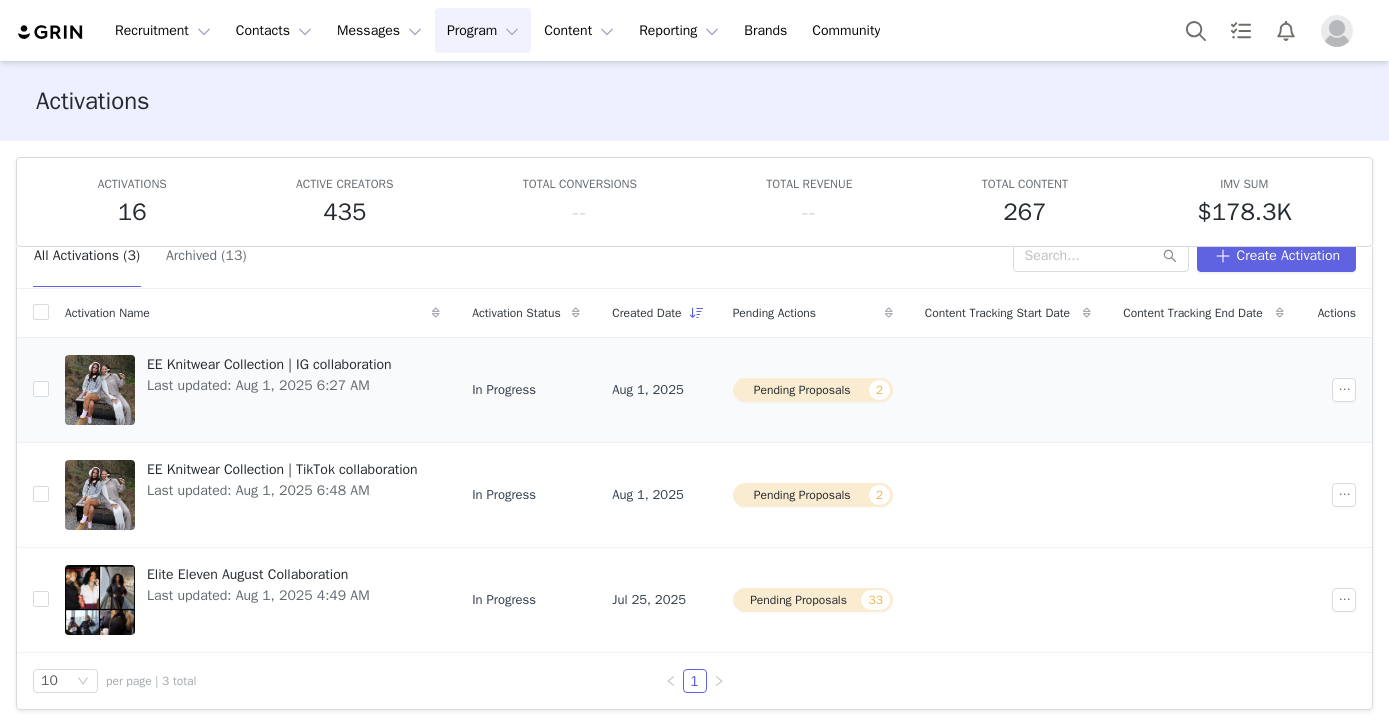 scroll, scrollTop: 41, scrollLeft: 0, axis: vertical 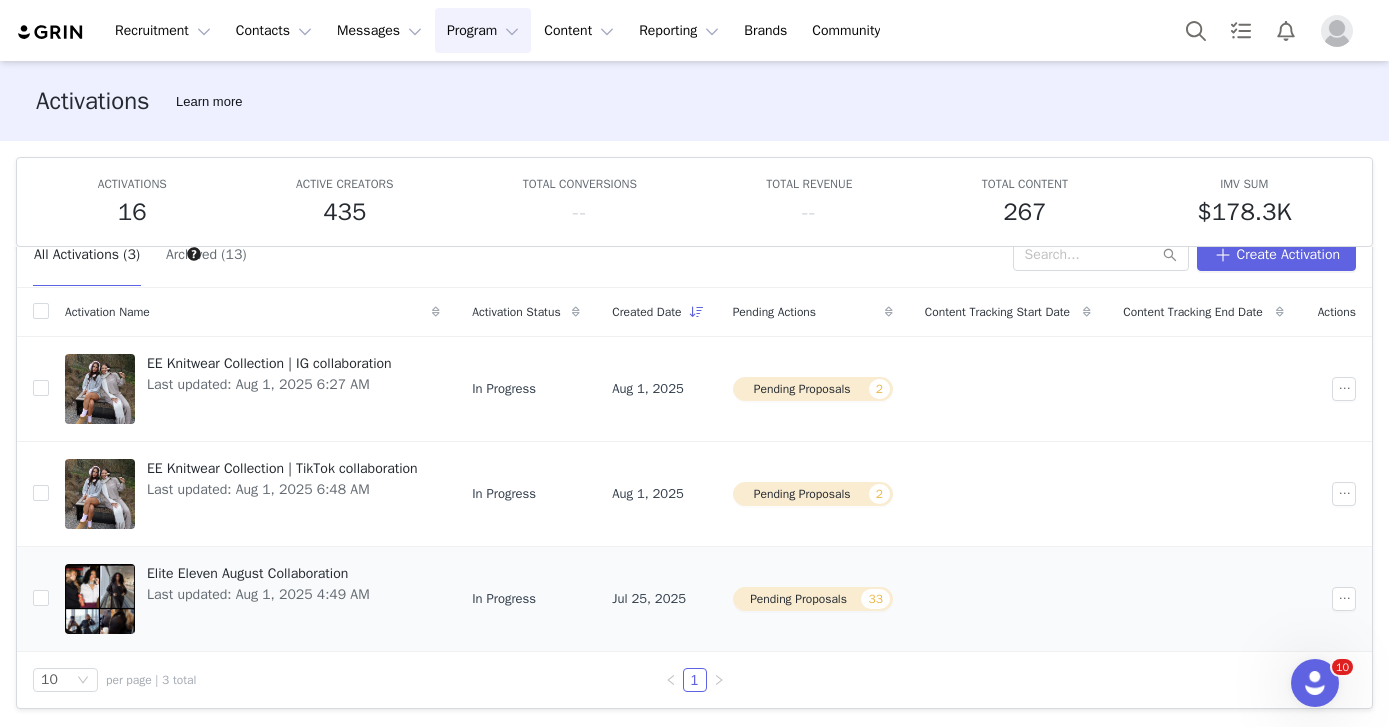 click on "Elite Eleven August Collaboration" at bounding box center [258, 573] 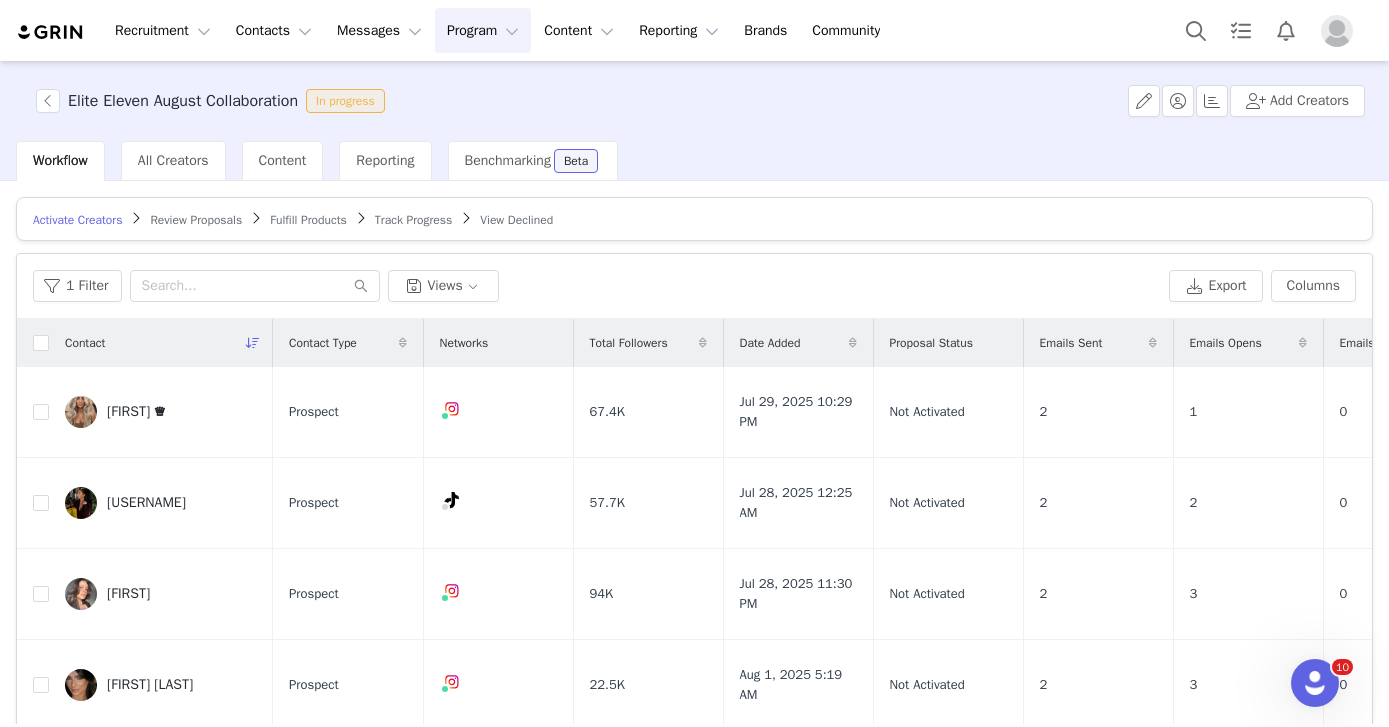 click on "Review Proposals" at bounding box center [196, 220] 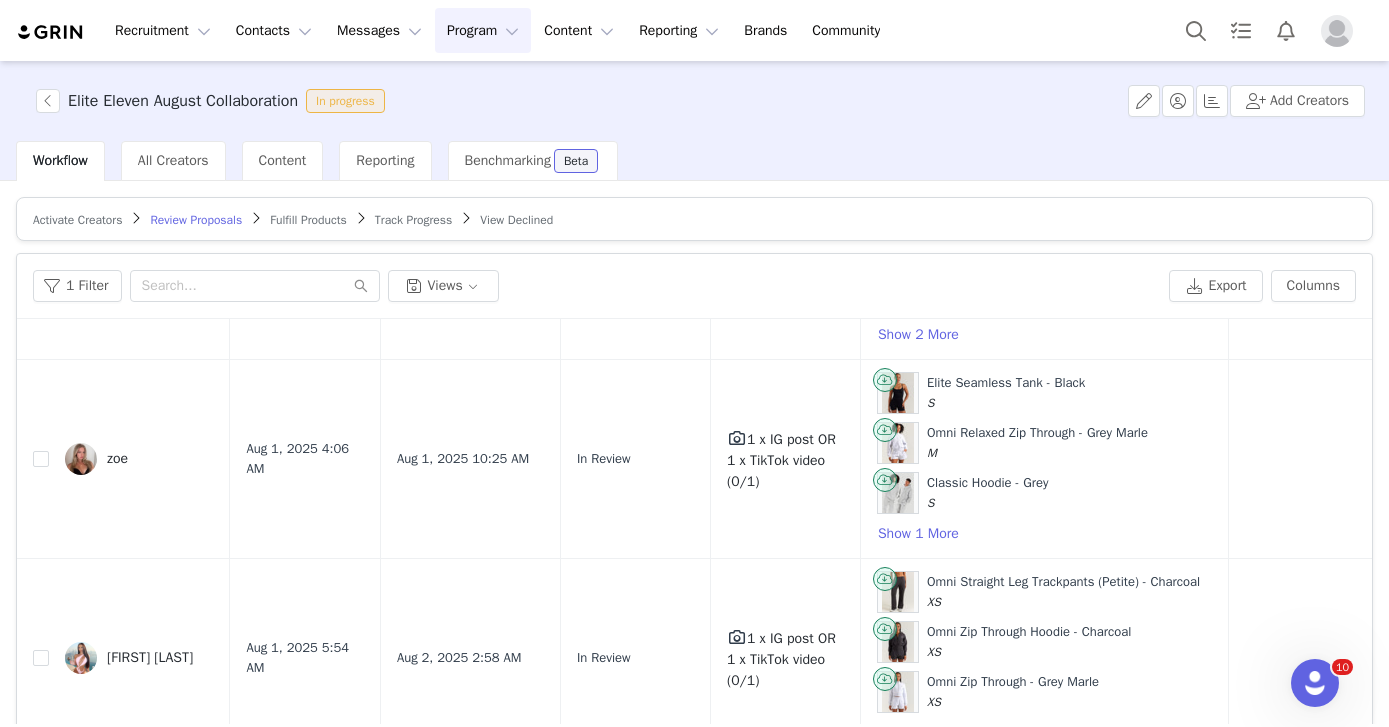 scroll, scrollTop: 4546, scrollLeft: 0, axis: vertical 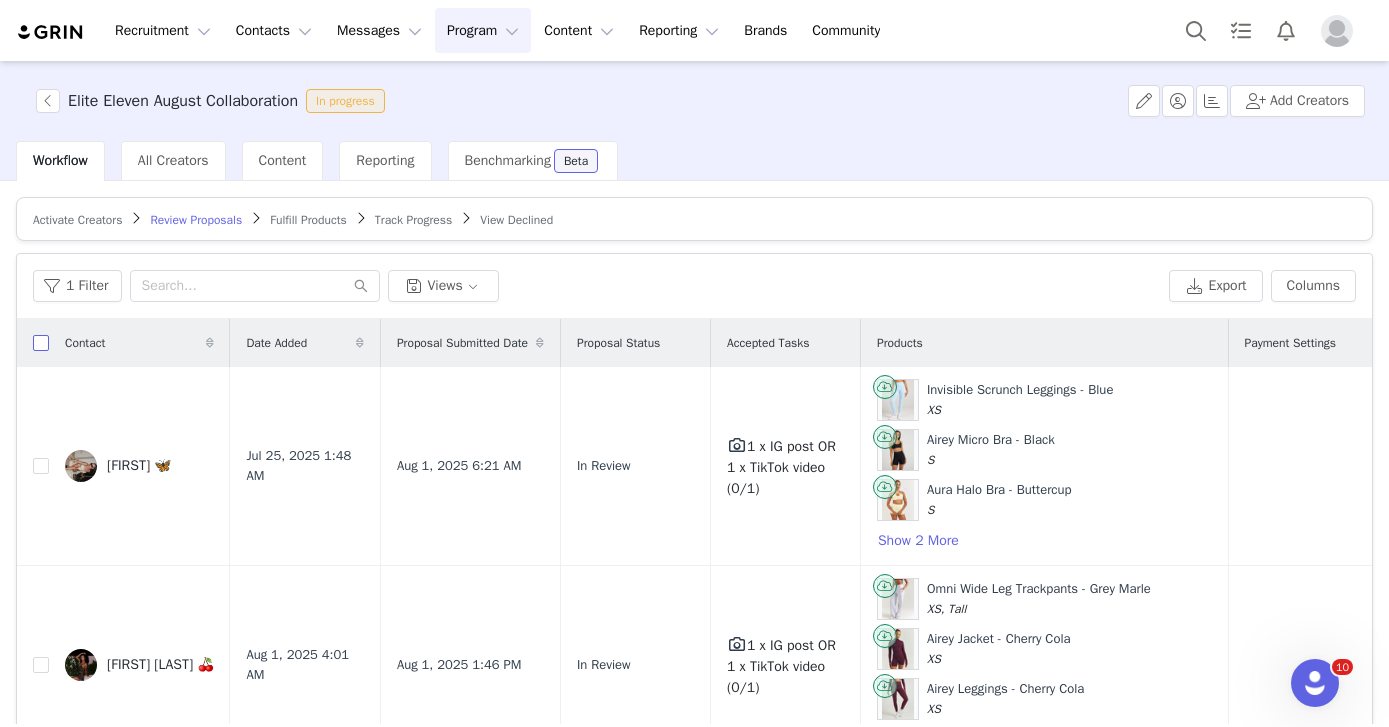 click at bounding box center (41, 343) 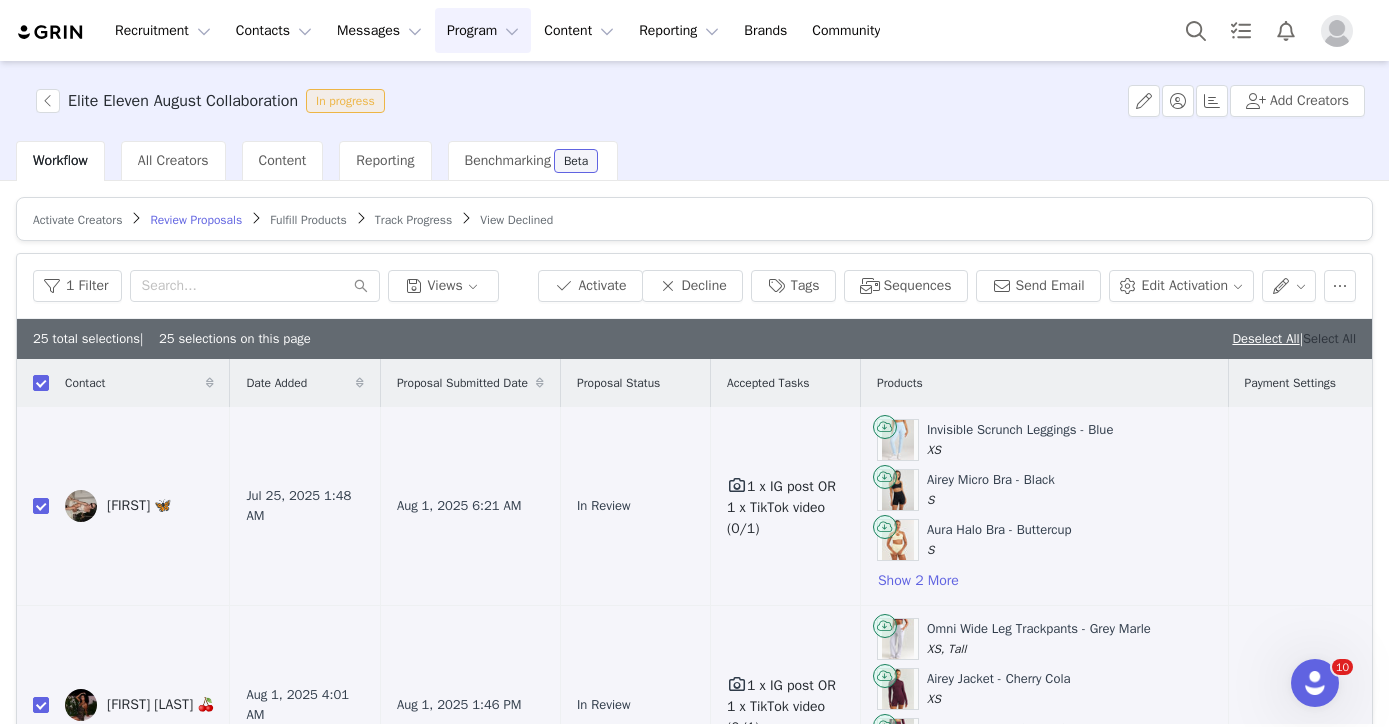 click on "Select All" at bounding box center [1329, 338] 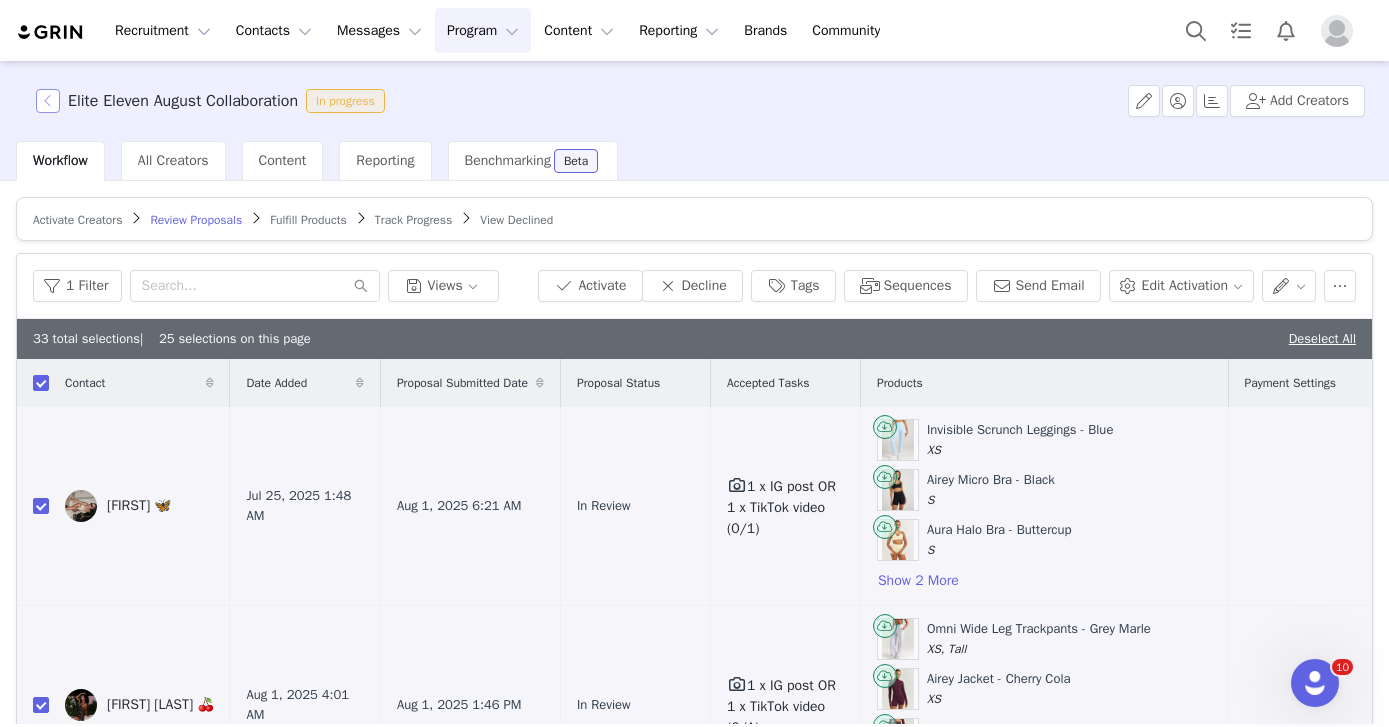 click at bounding box center (48, 101) 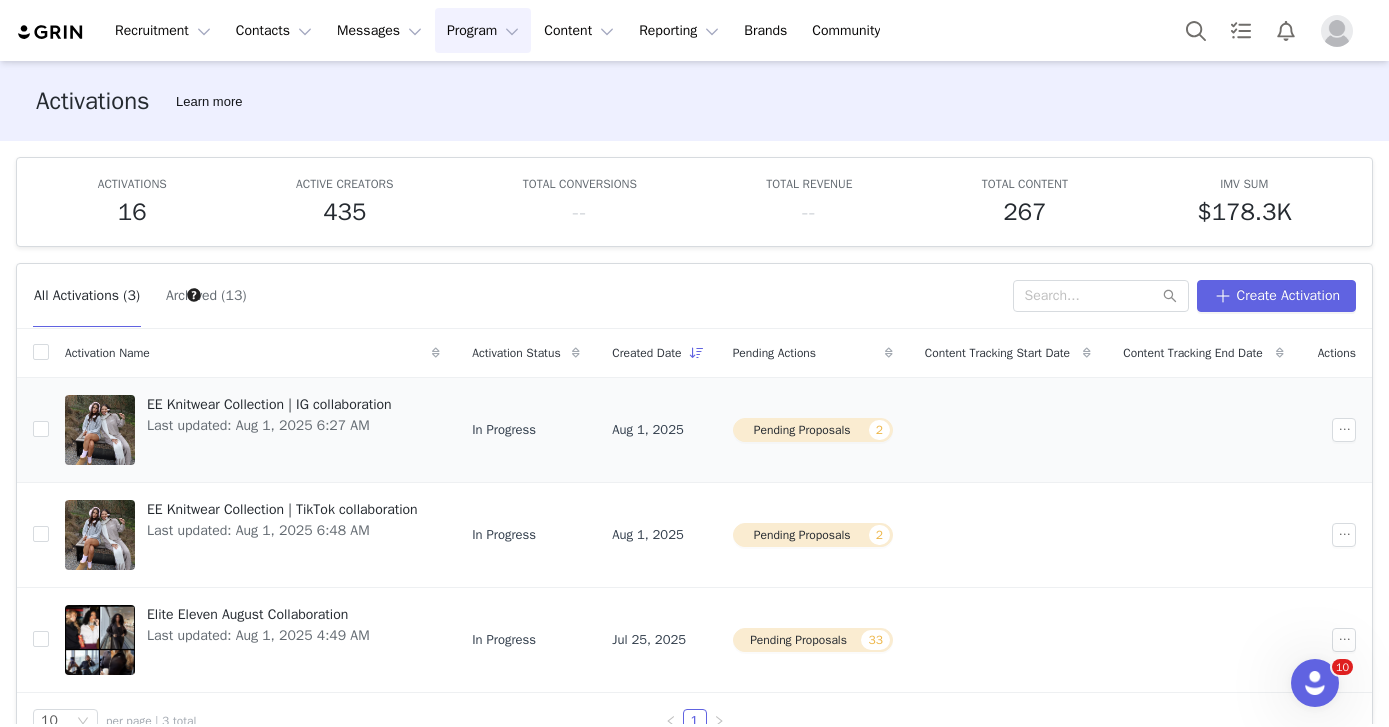 click on "EE Knitwear Collection | IG collaboration Last updated: Aug 1, 2025 6:27 AM" at bounding box center [269, 430] 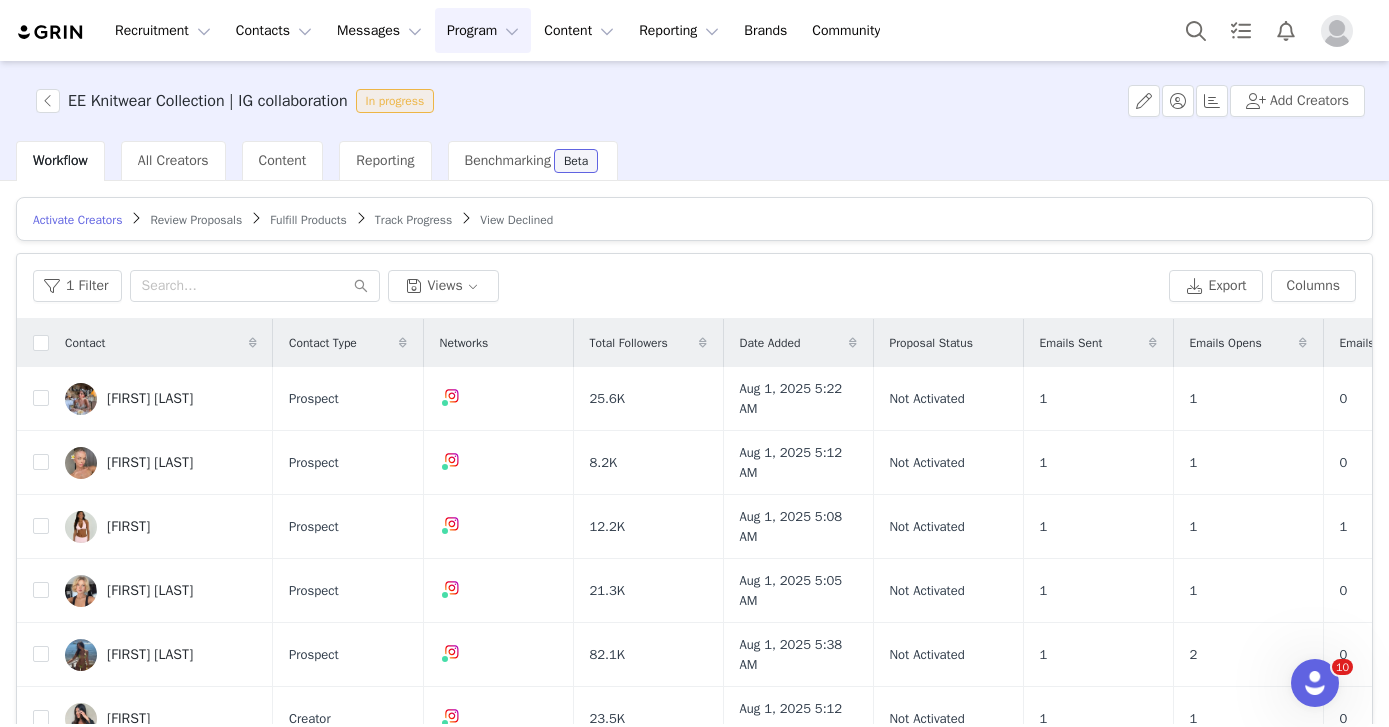 scroll, scrollTop: 403, scrollLeft: 0, axis: vertical 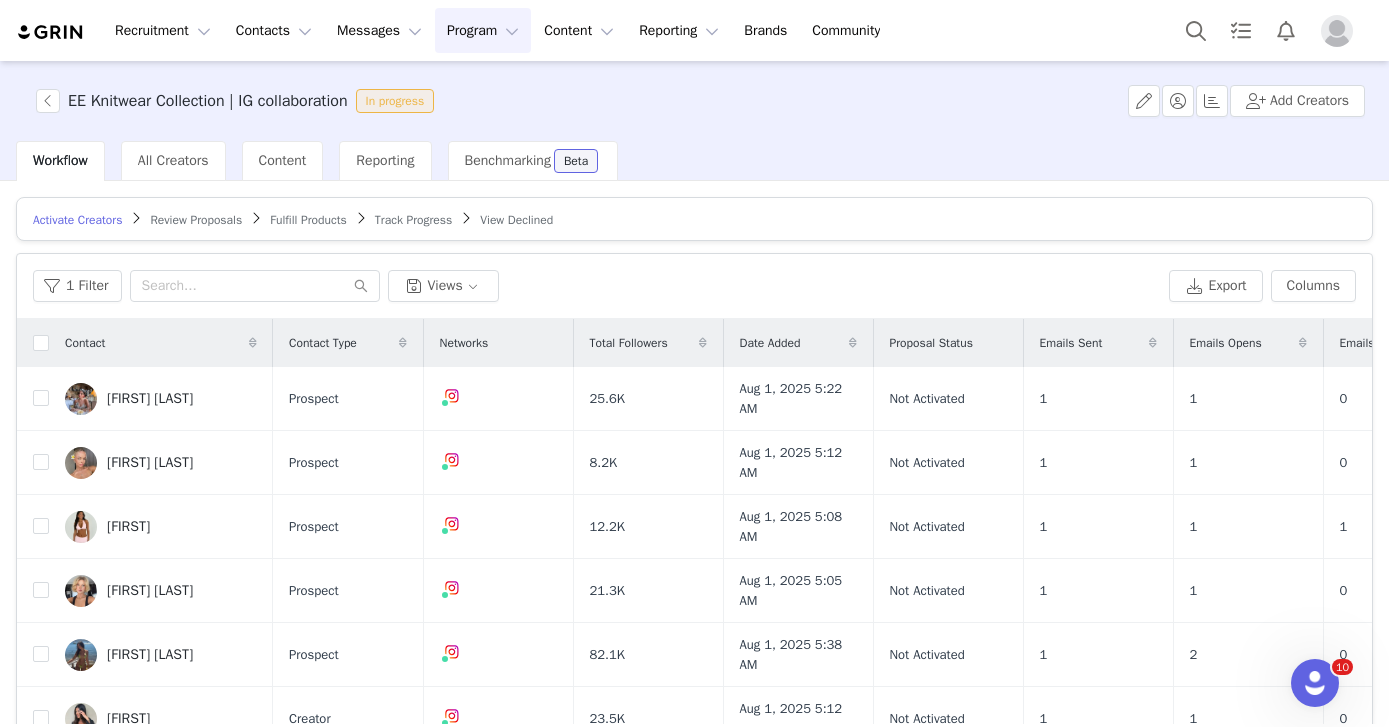 click on "Review Proposals" at bounding box center (196, 220) 